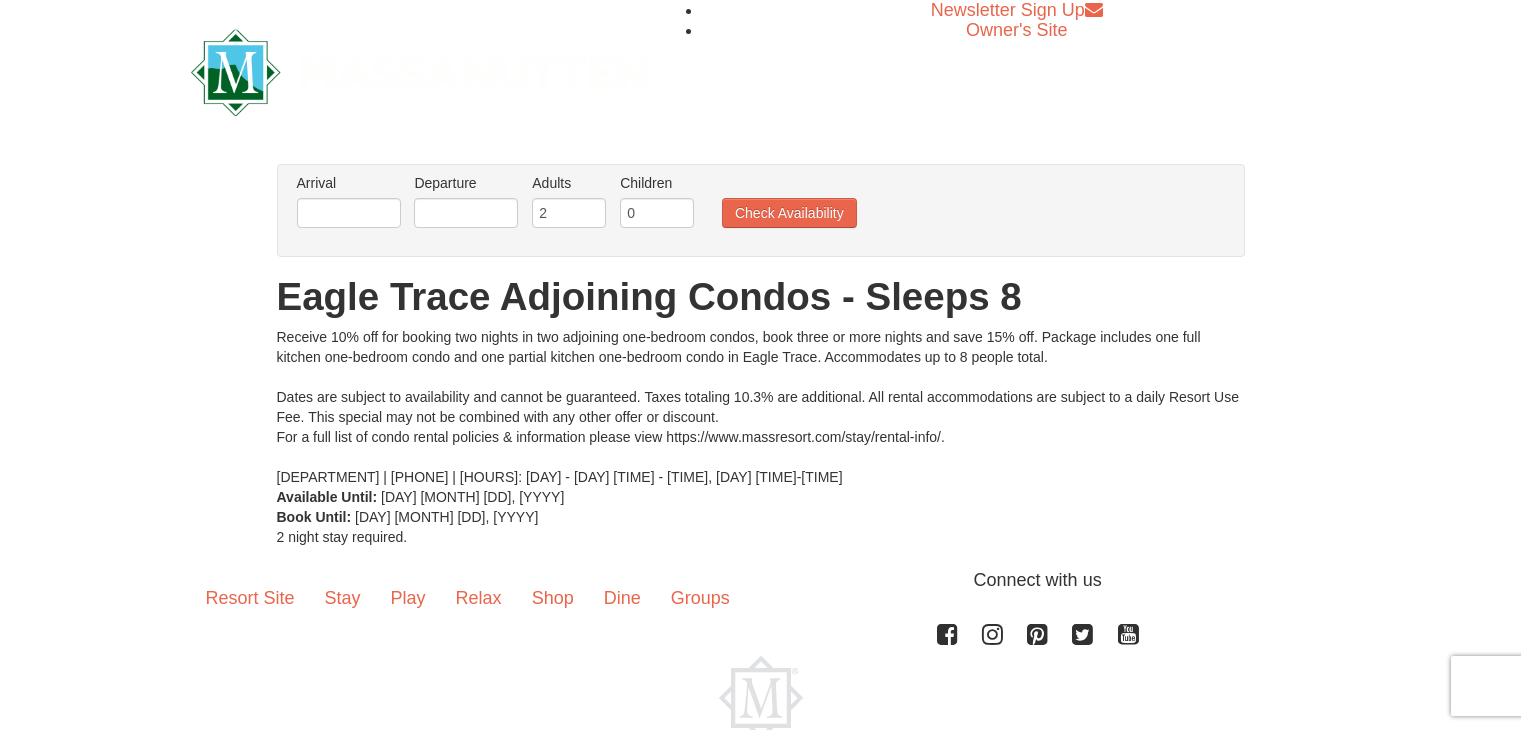 scroll, scrollTop: 0, scrollLeft: 0, axis: both 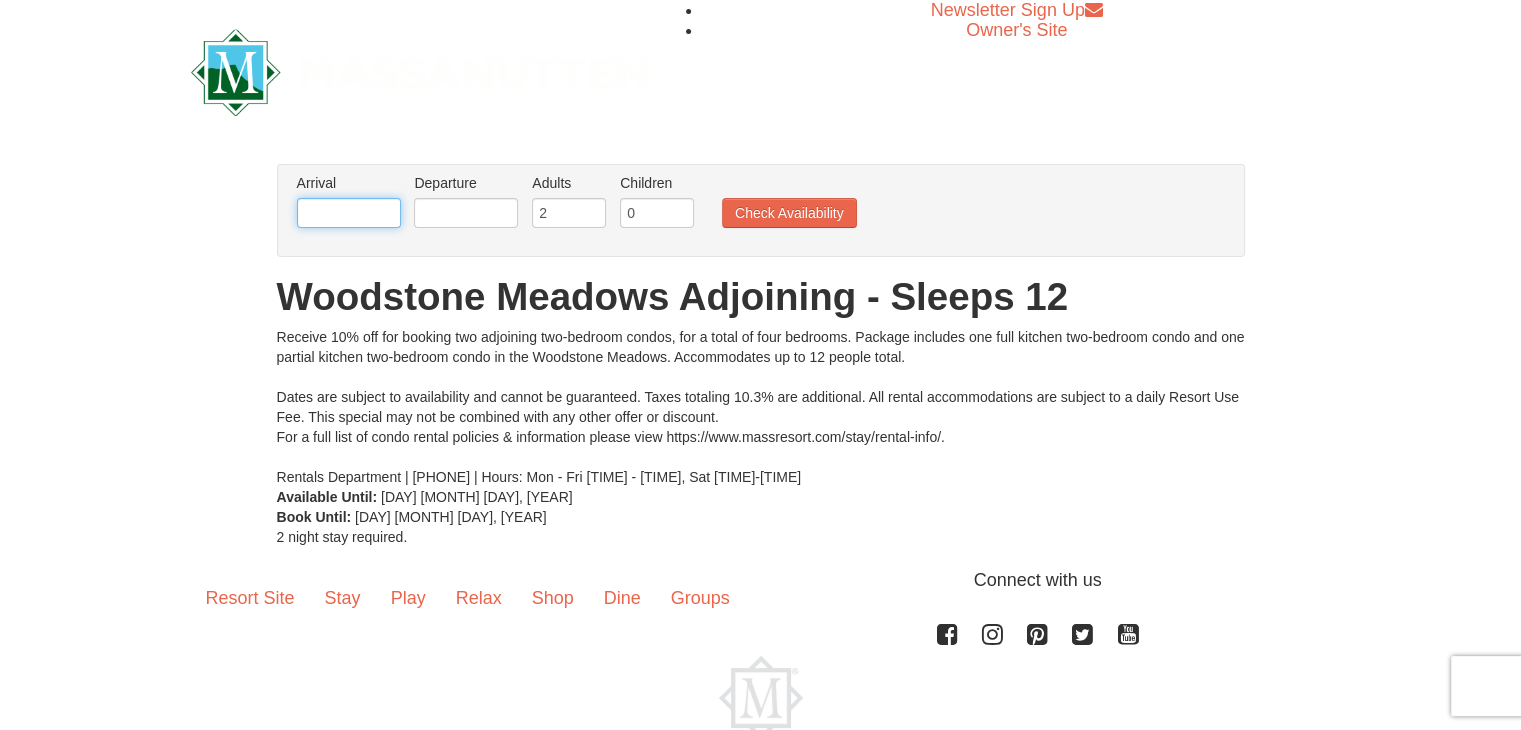 click at bounding box center (349, 213) 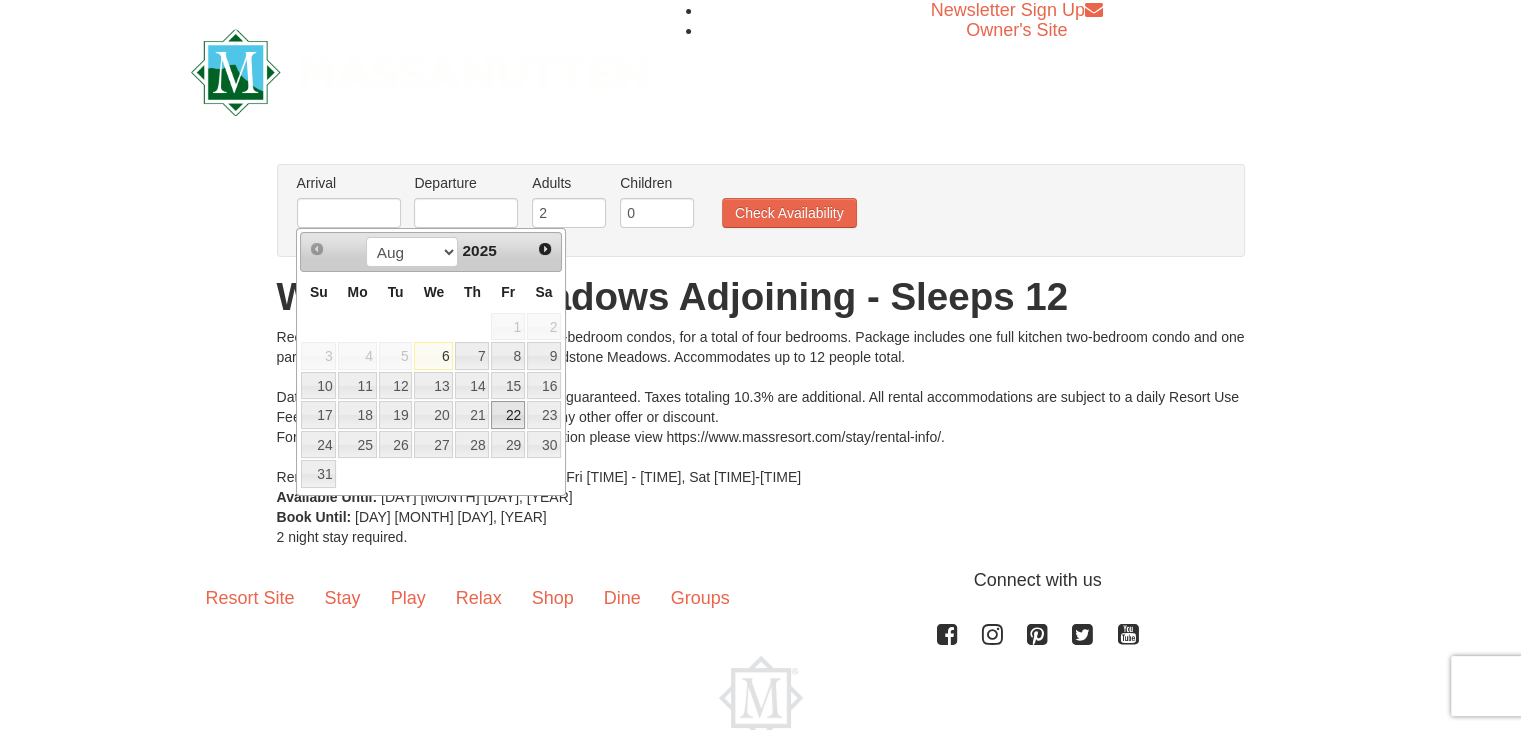 click on "22" at bounding box center (508, 415) 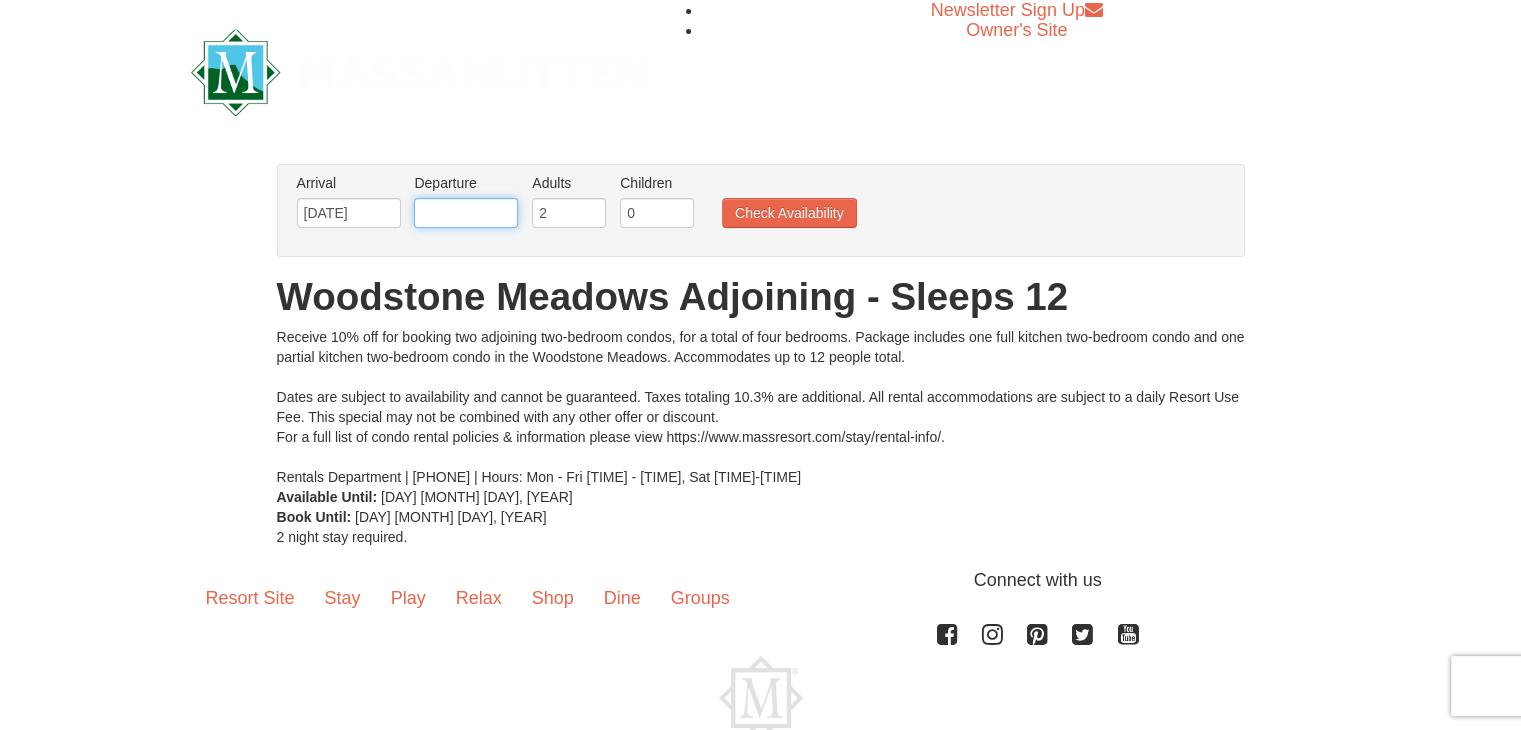 click at bounding box center [466, 213] 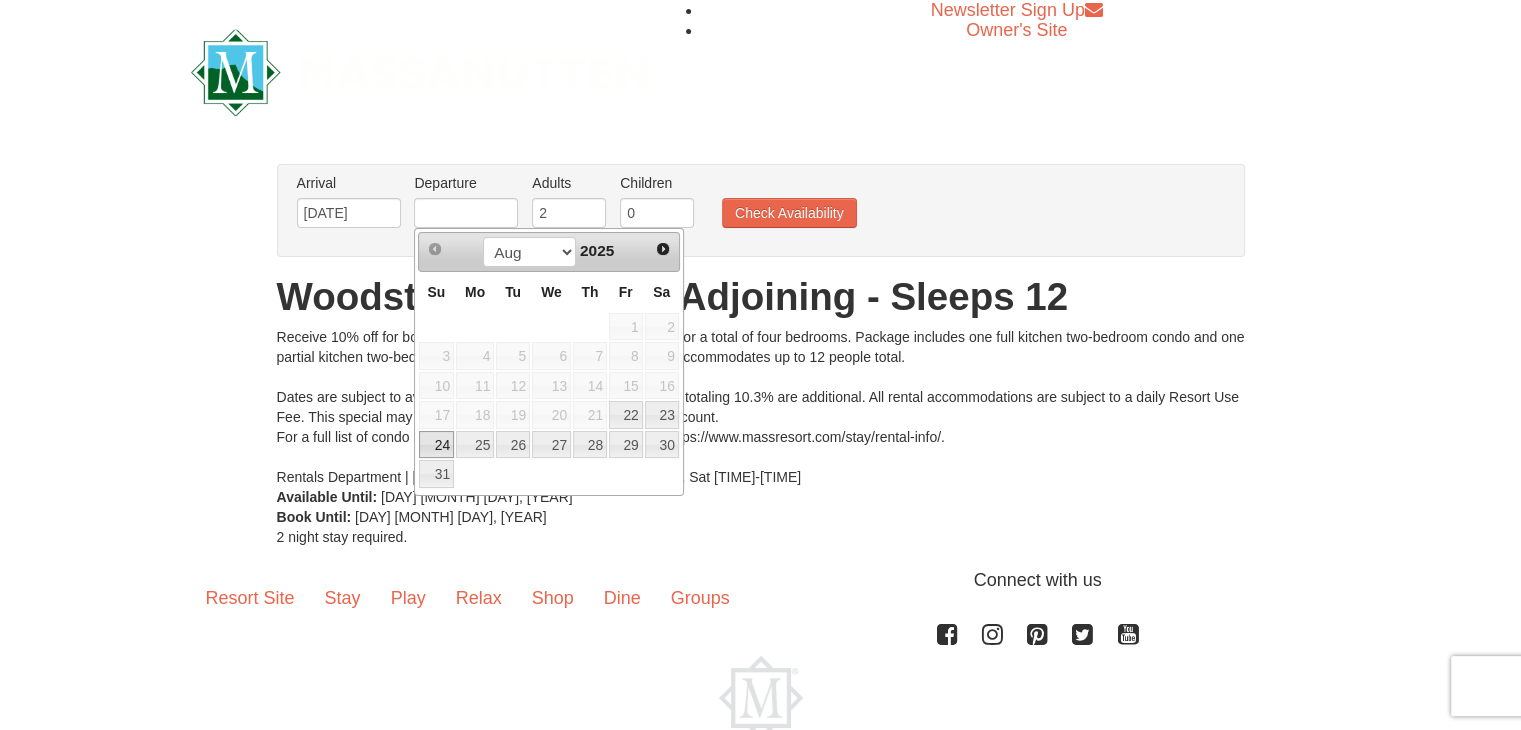 click on "24" at bounding box center (436, 445) 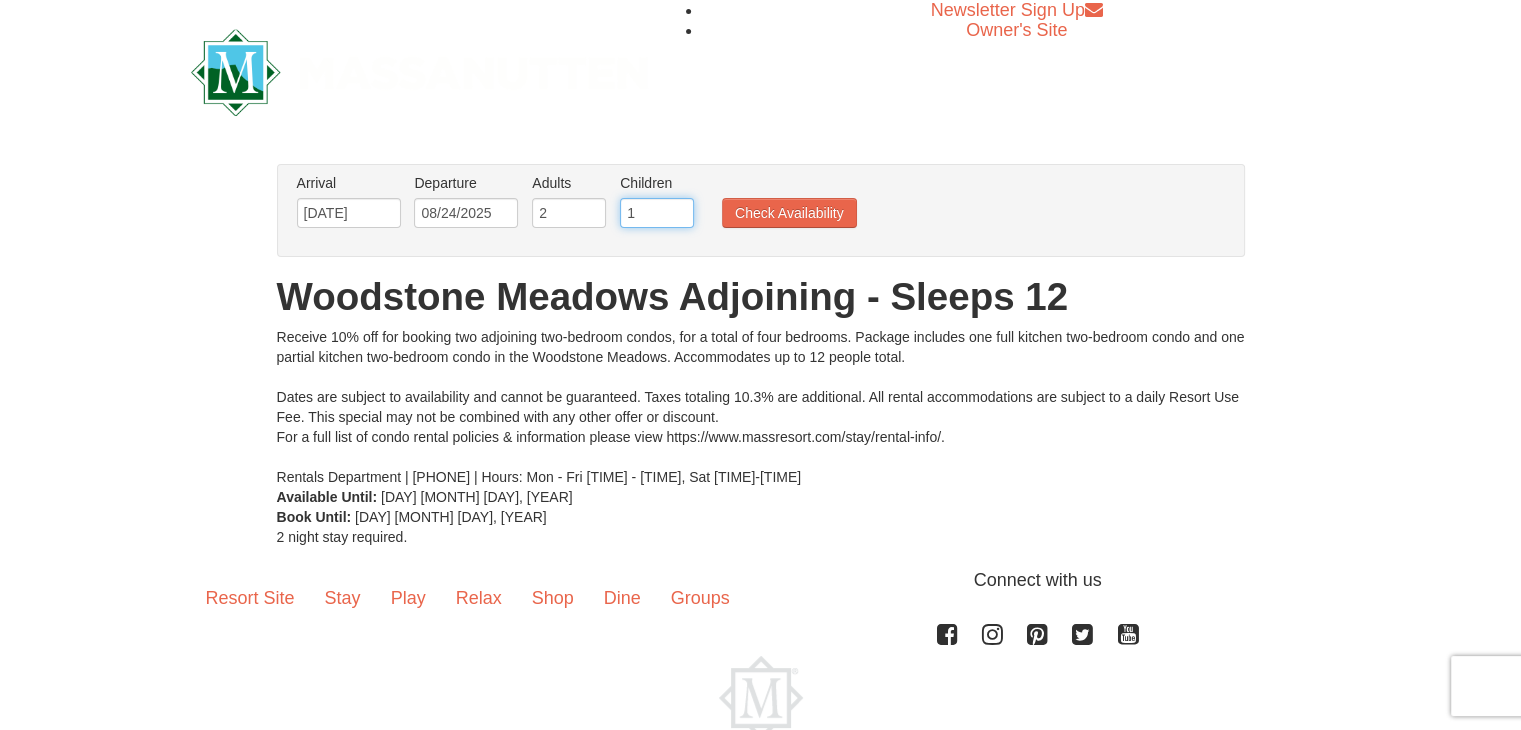 click on "1" at bounding box center [657, 213] 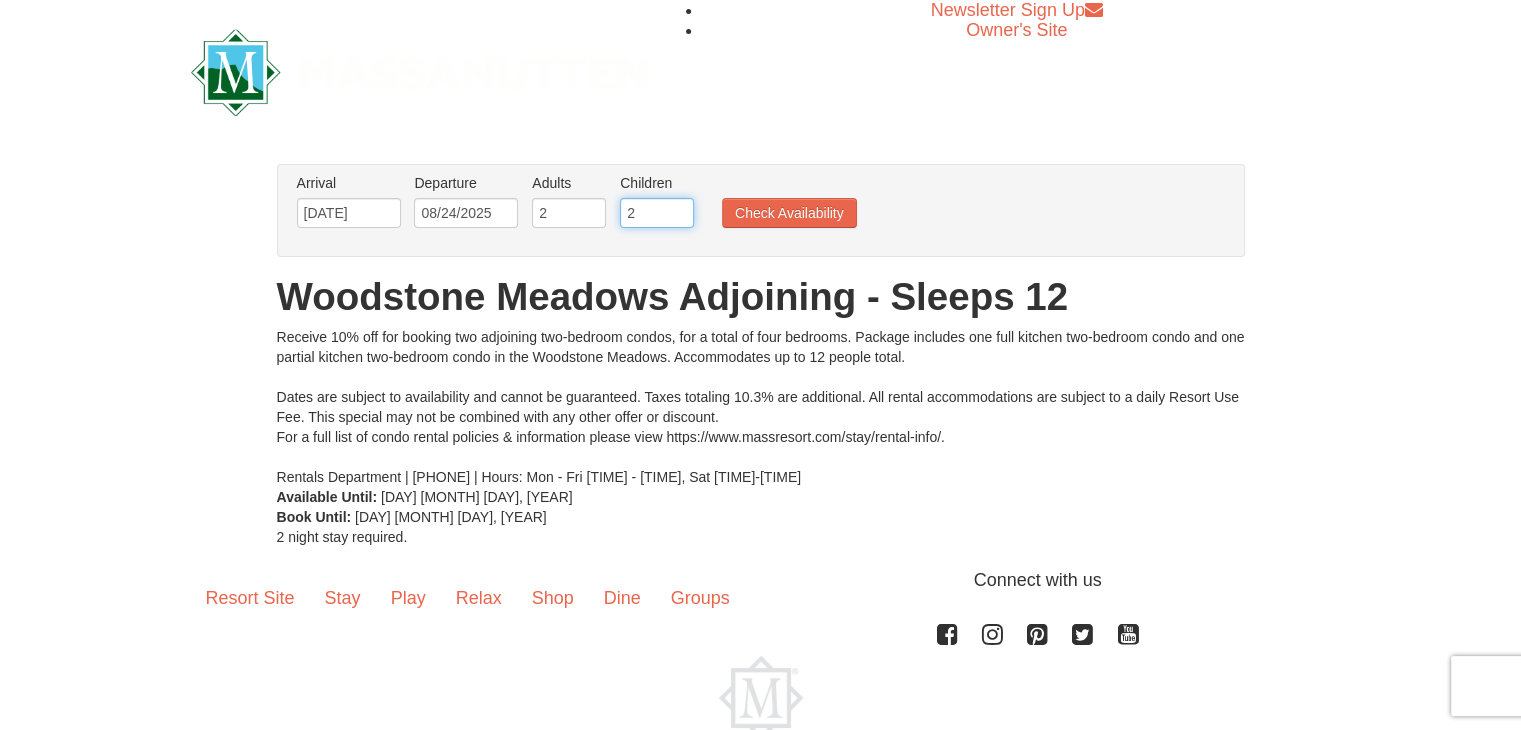 click on "2" at bounding box center [657, 213] 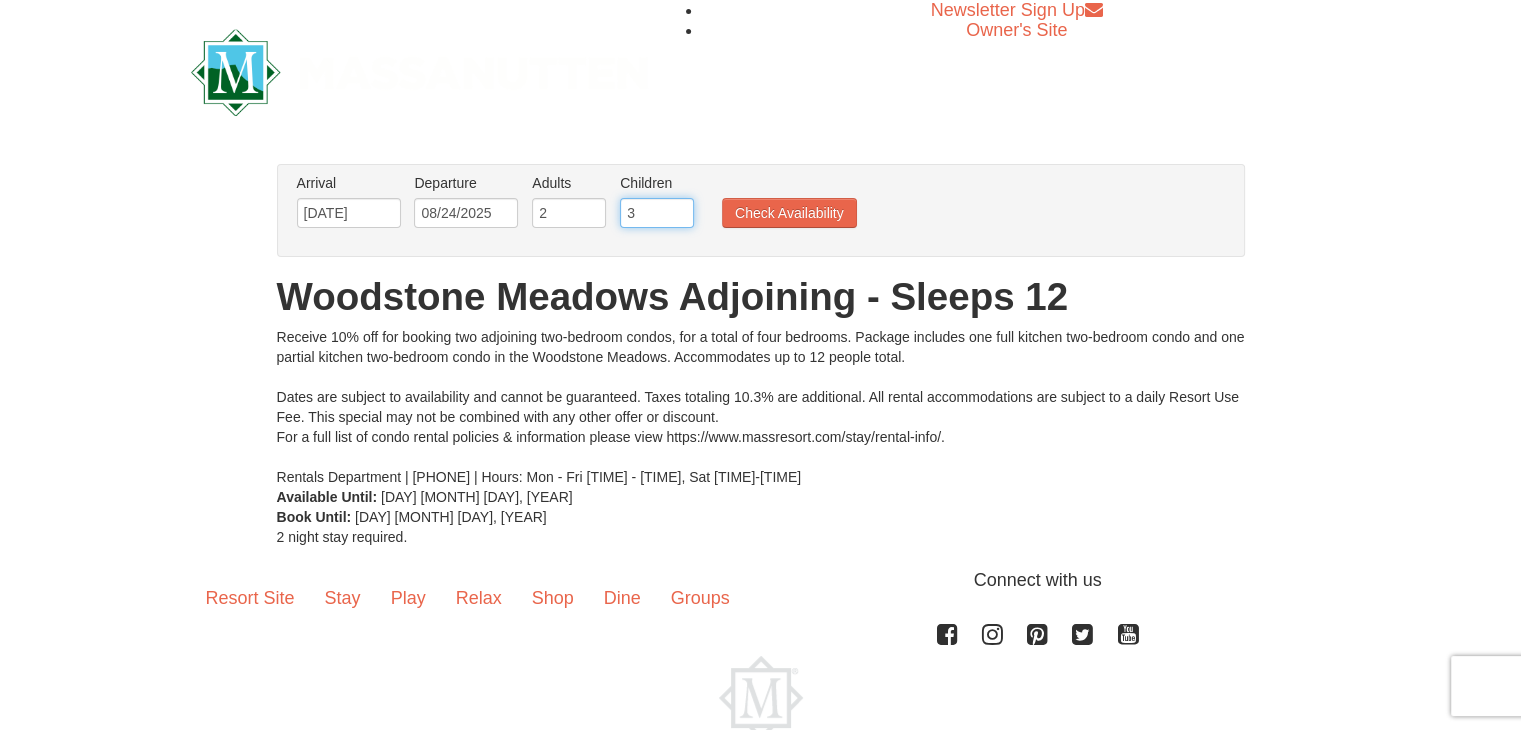 click on "3" at bounding box center [657, 213] 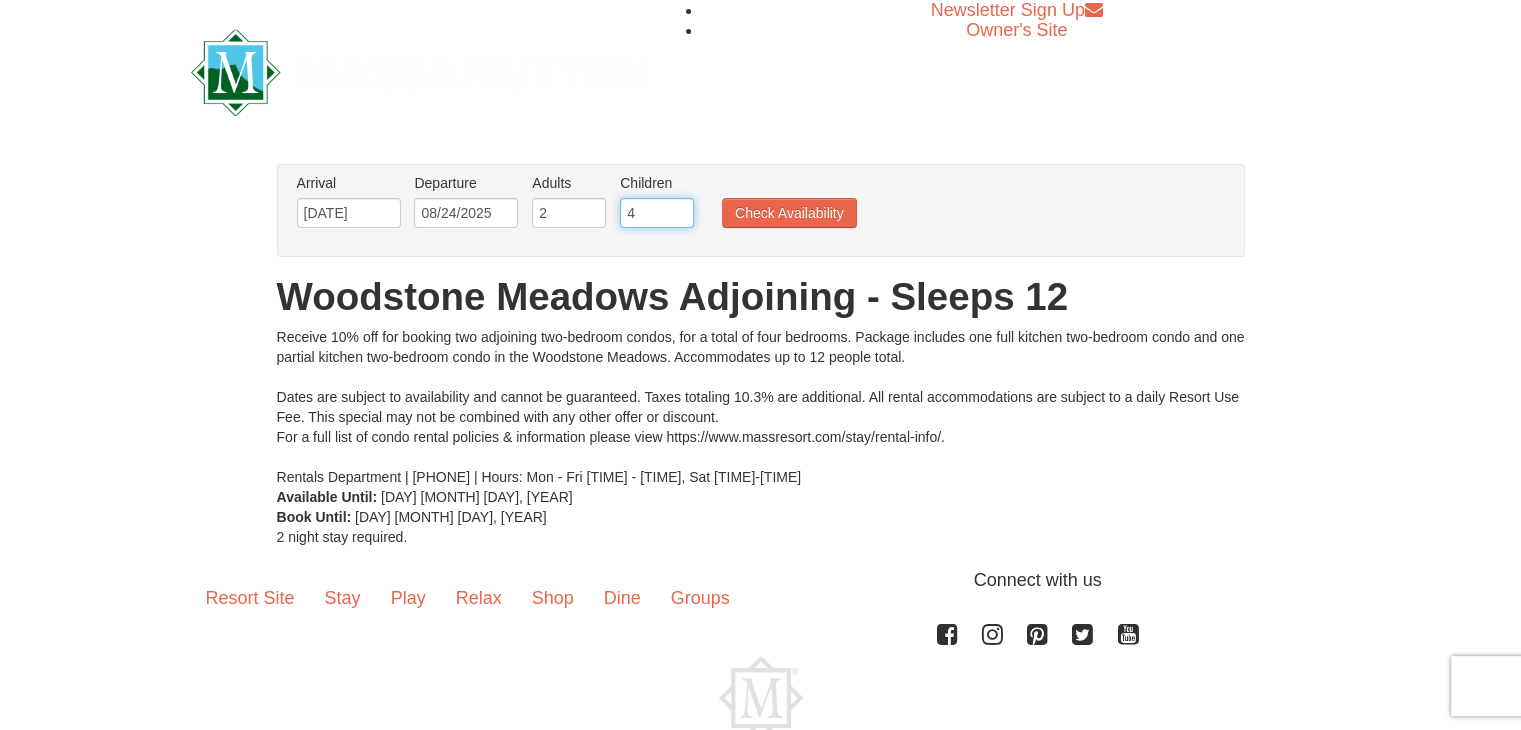 click on "4" at bounding box center (657, 213) 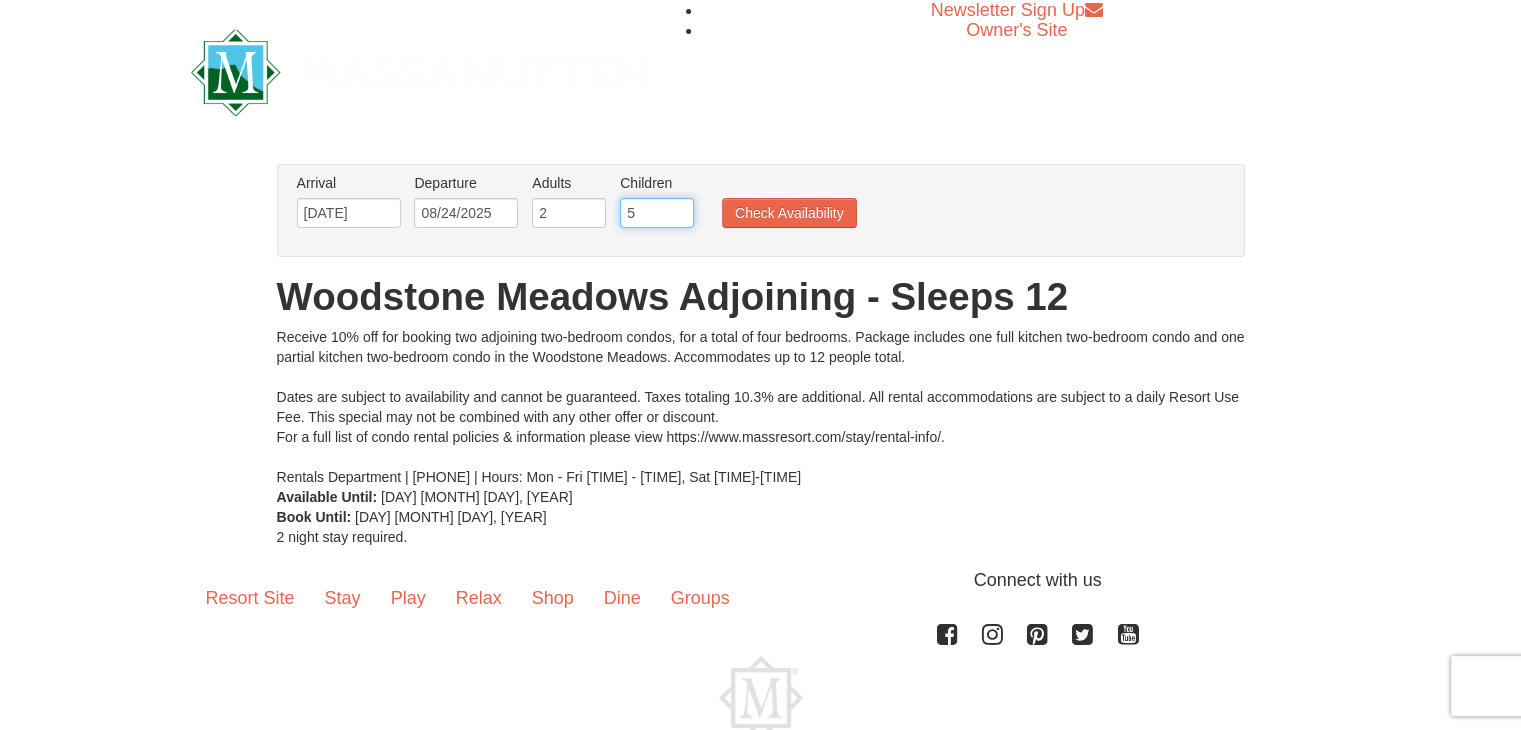 type on "5" 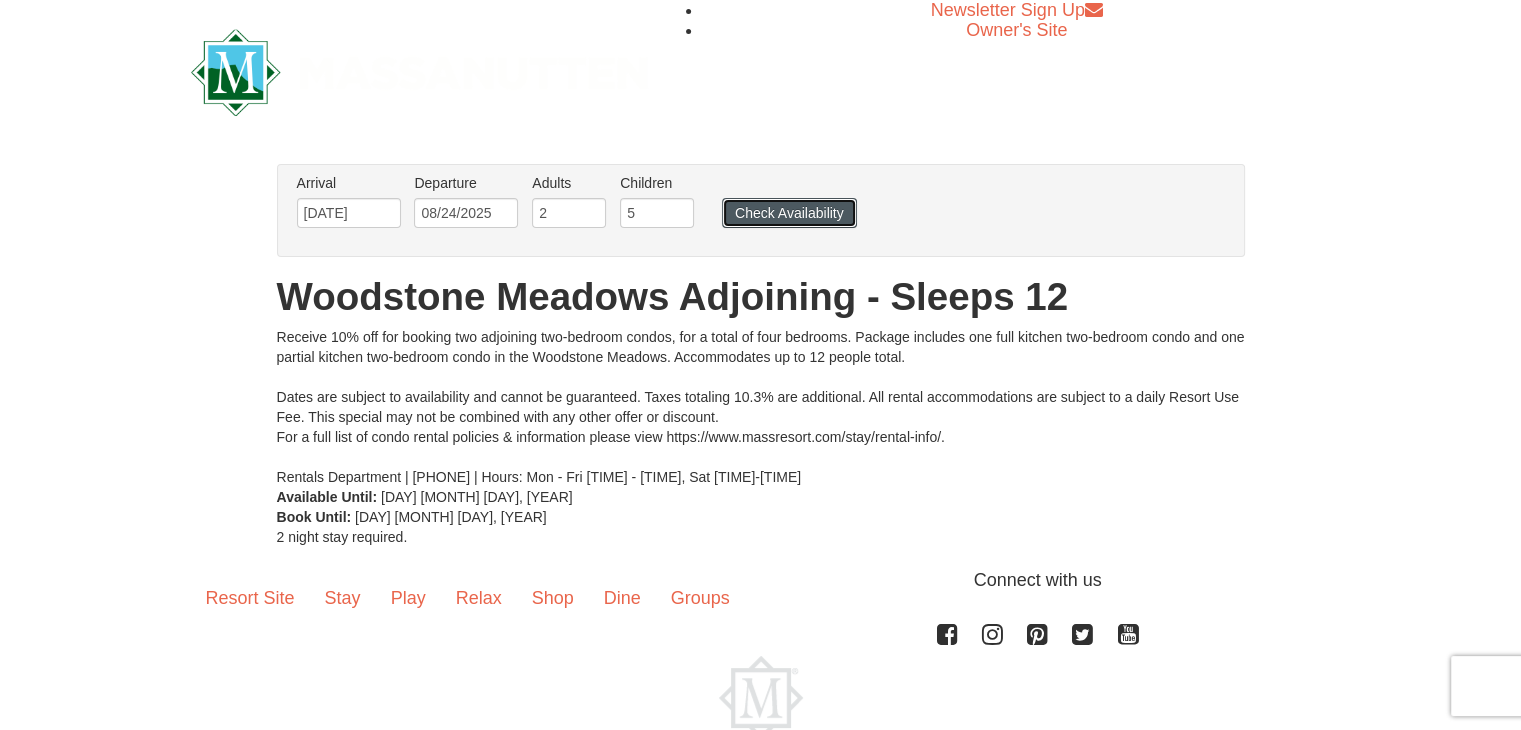 click on "Check Availability" at bounding box center [789, 213] 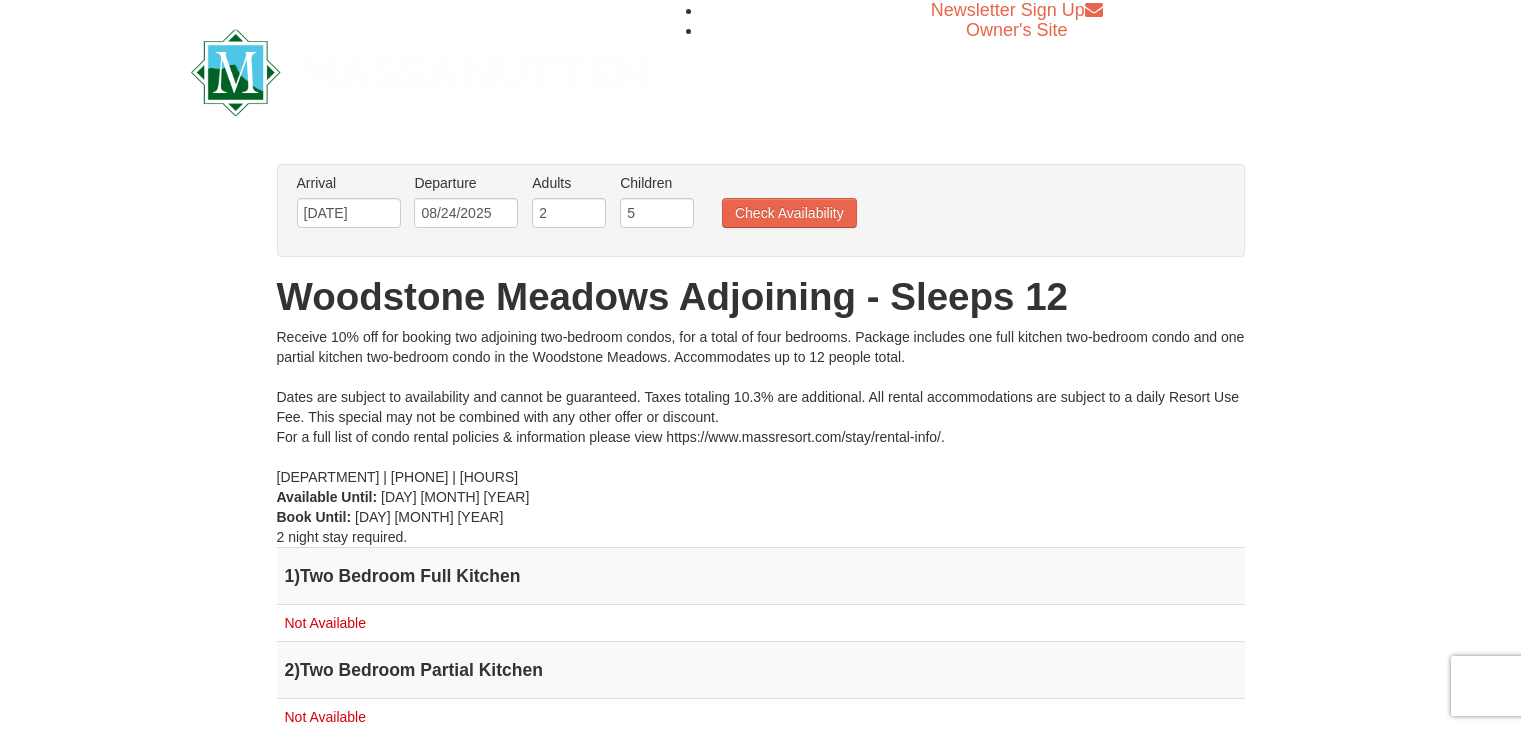 scroll, scrollTop: 0, scrollLeft: 0, axis: both 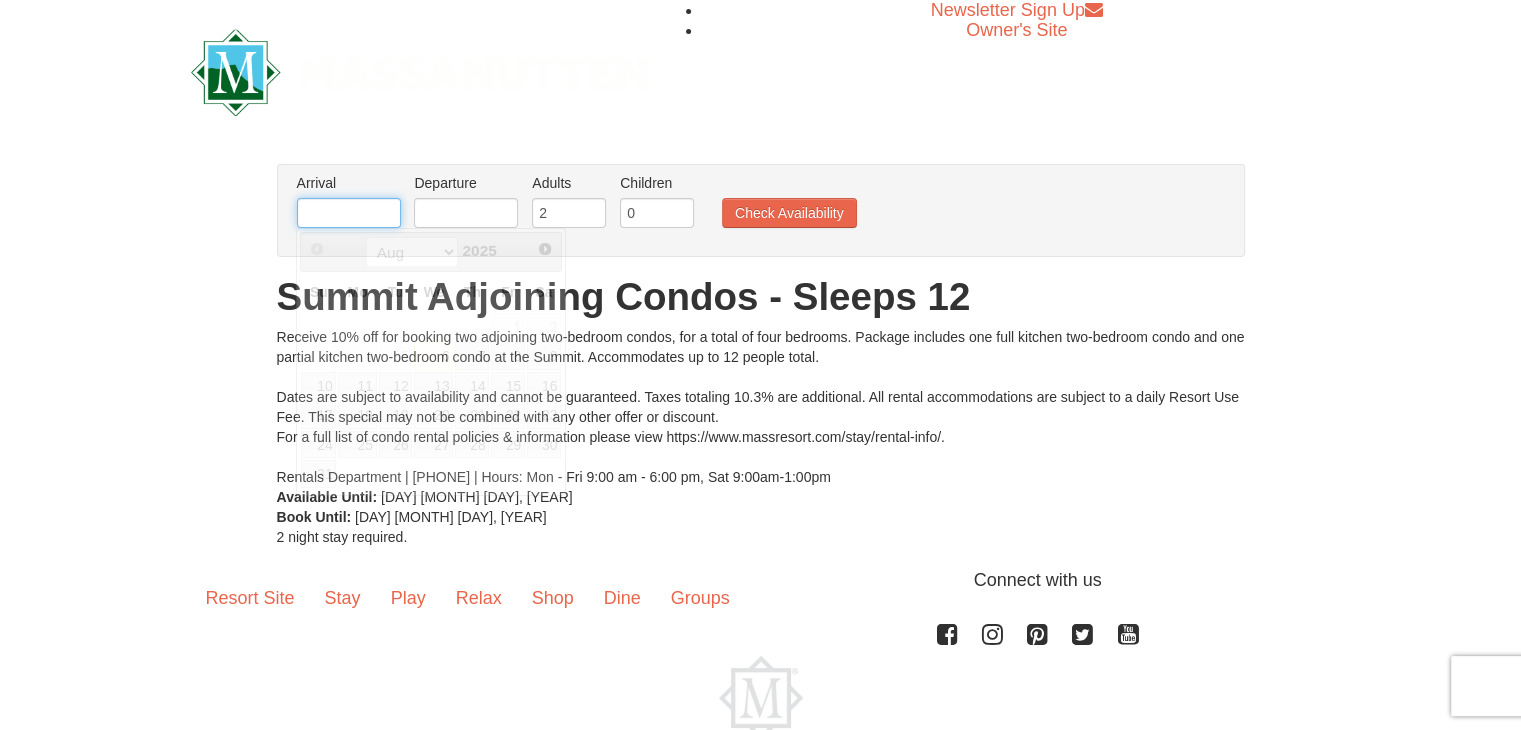 click at bounding box center (349, 213) 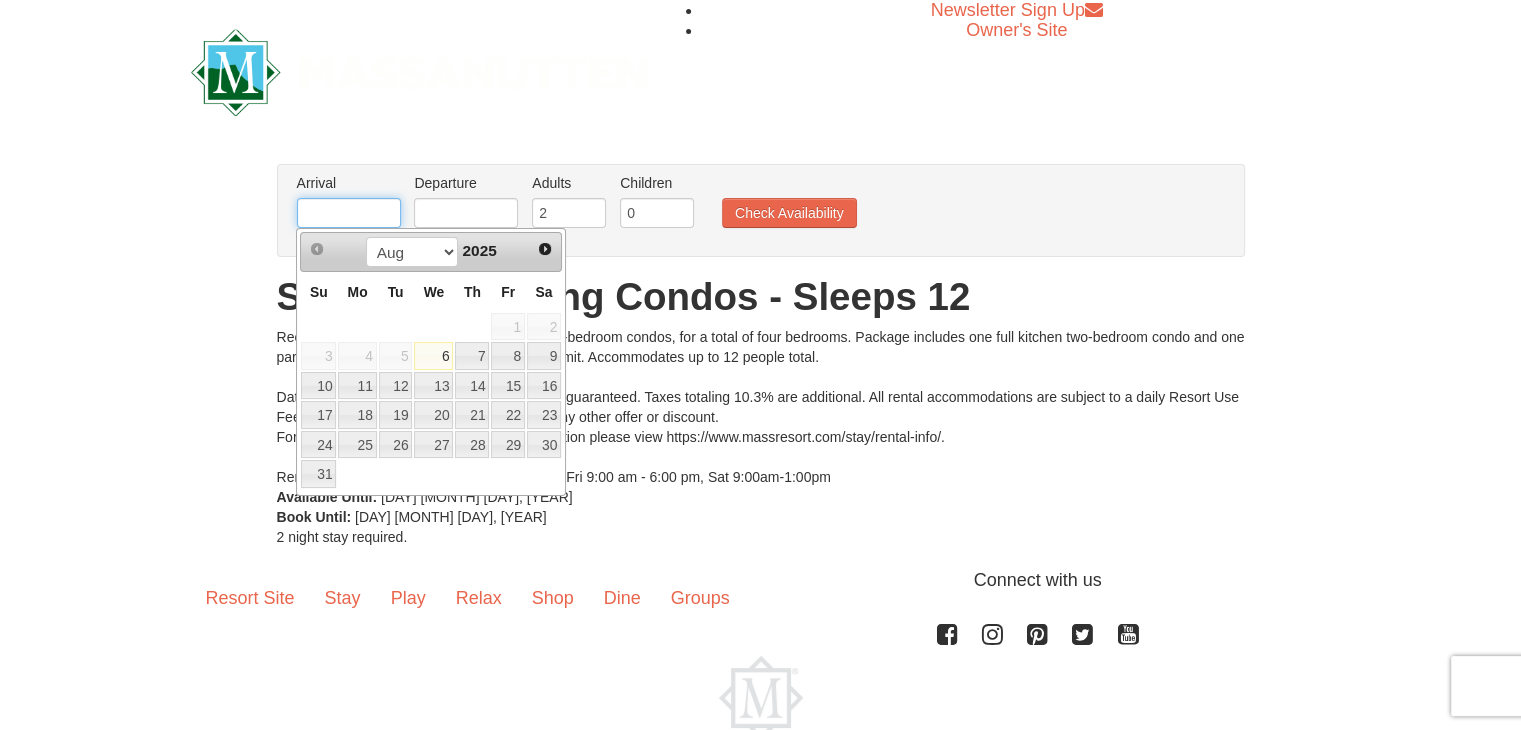 type on "[MM]/[DD]/[YYYY]" 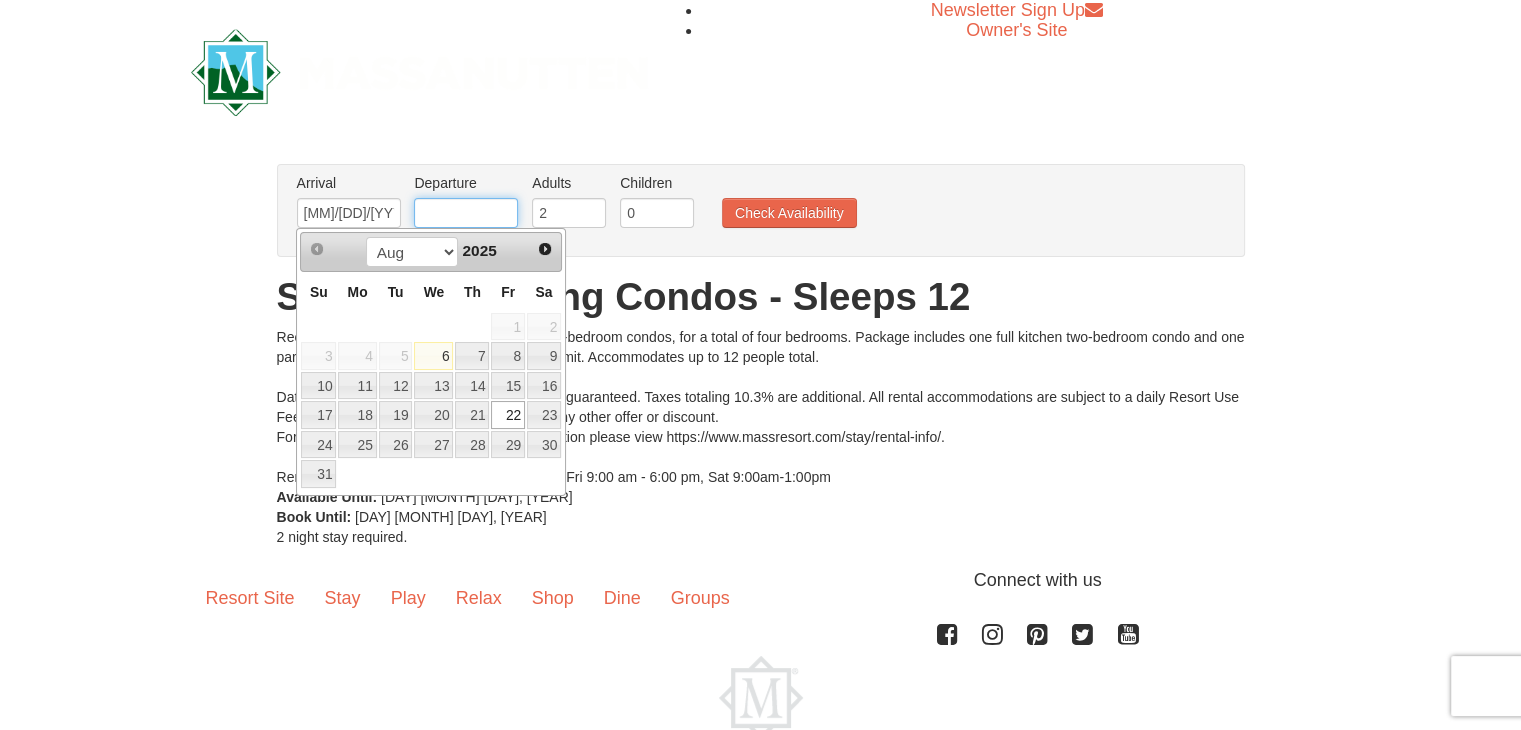 click at bounding box center [466, 213] 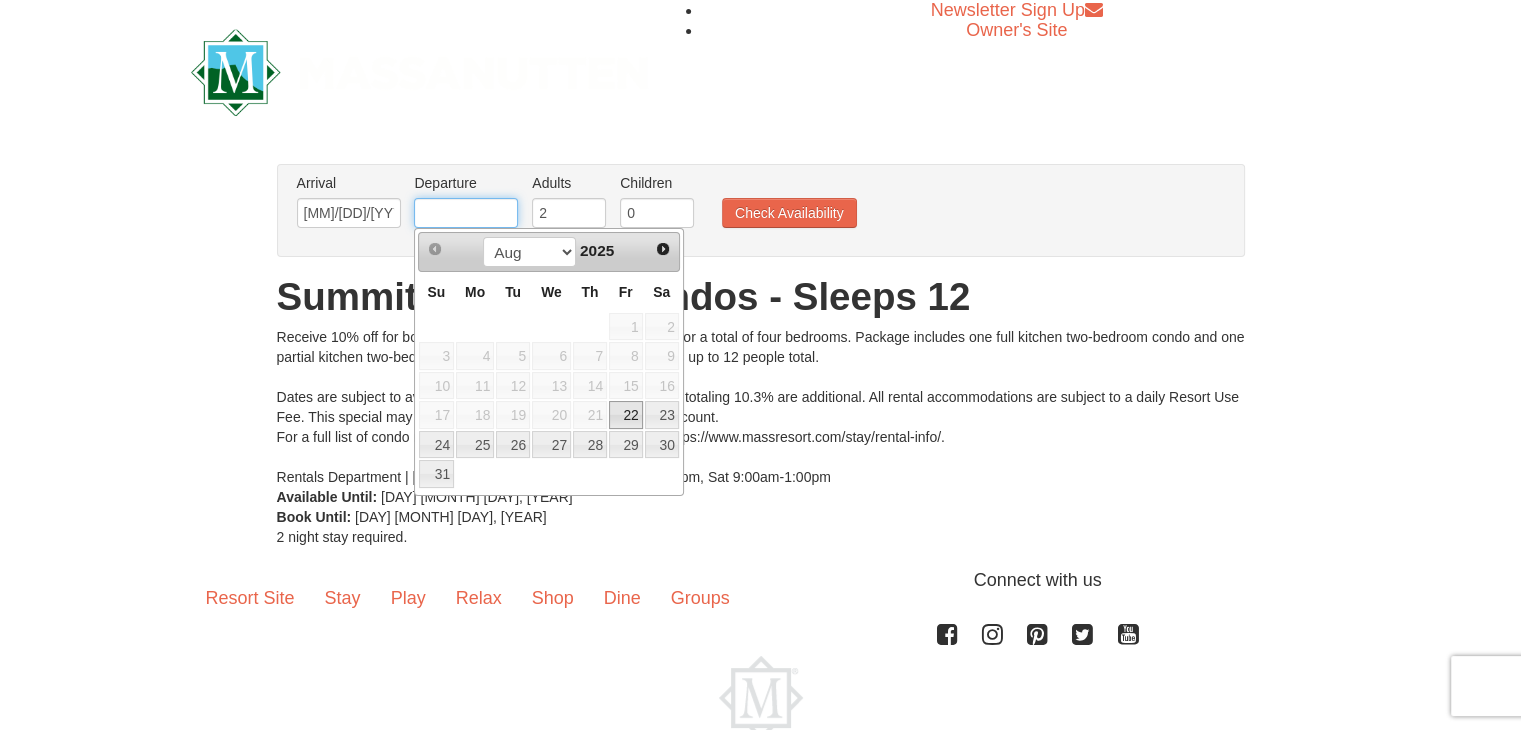 type on "08/24/2025" 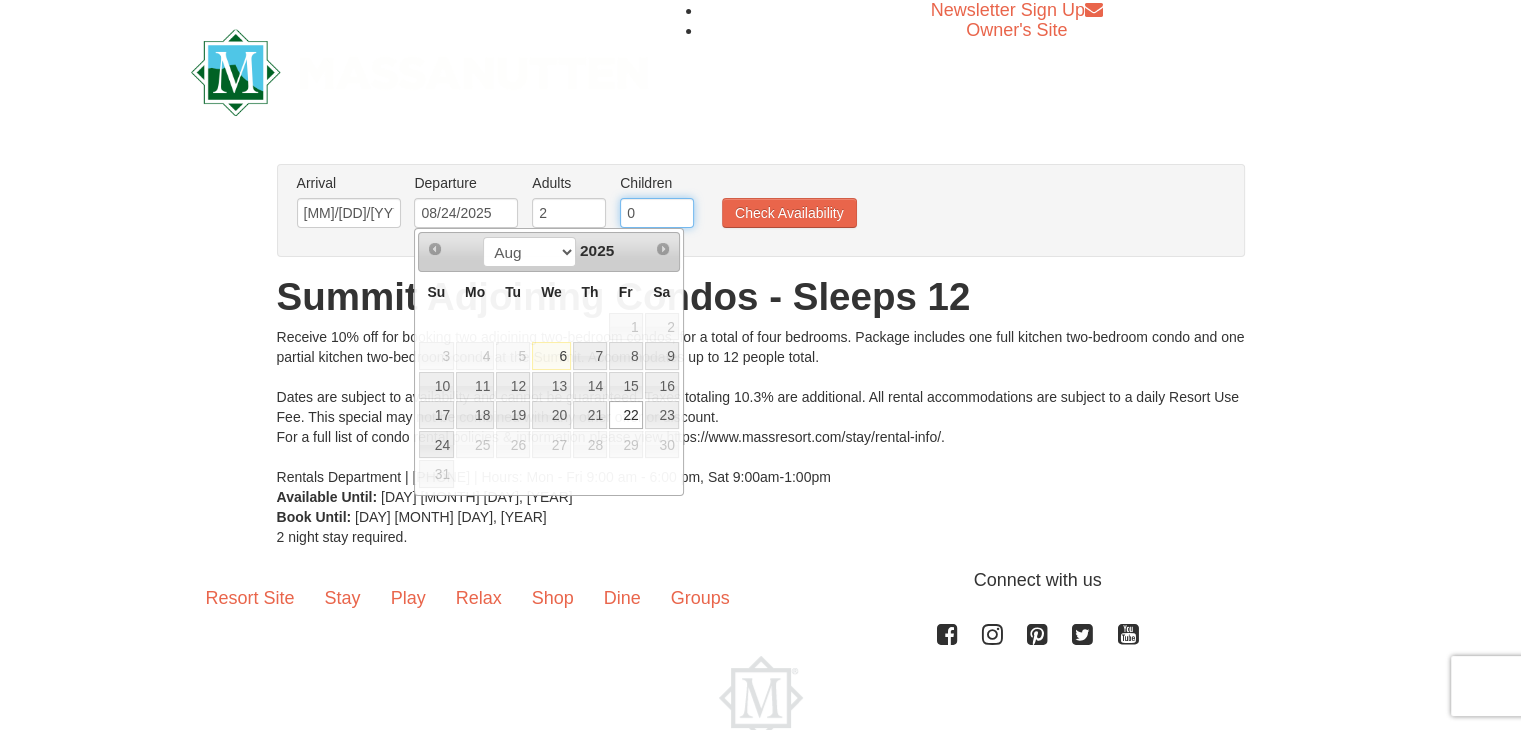 click on "0" at bounding box center [657, 213] 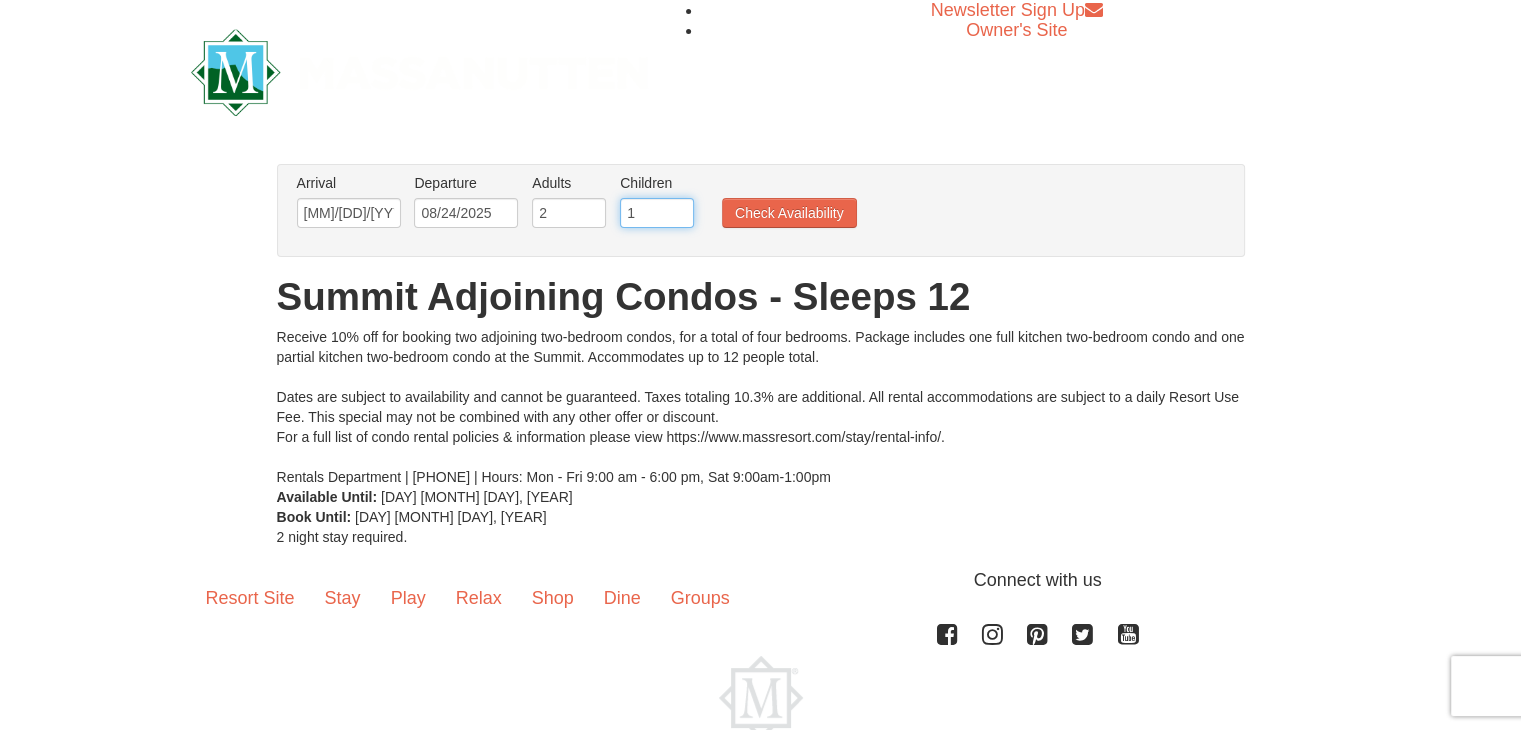 click on "1" at bounding box center [657, 213] 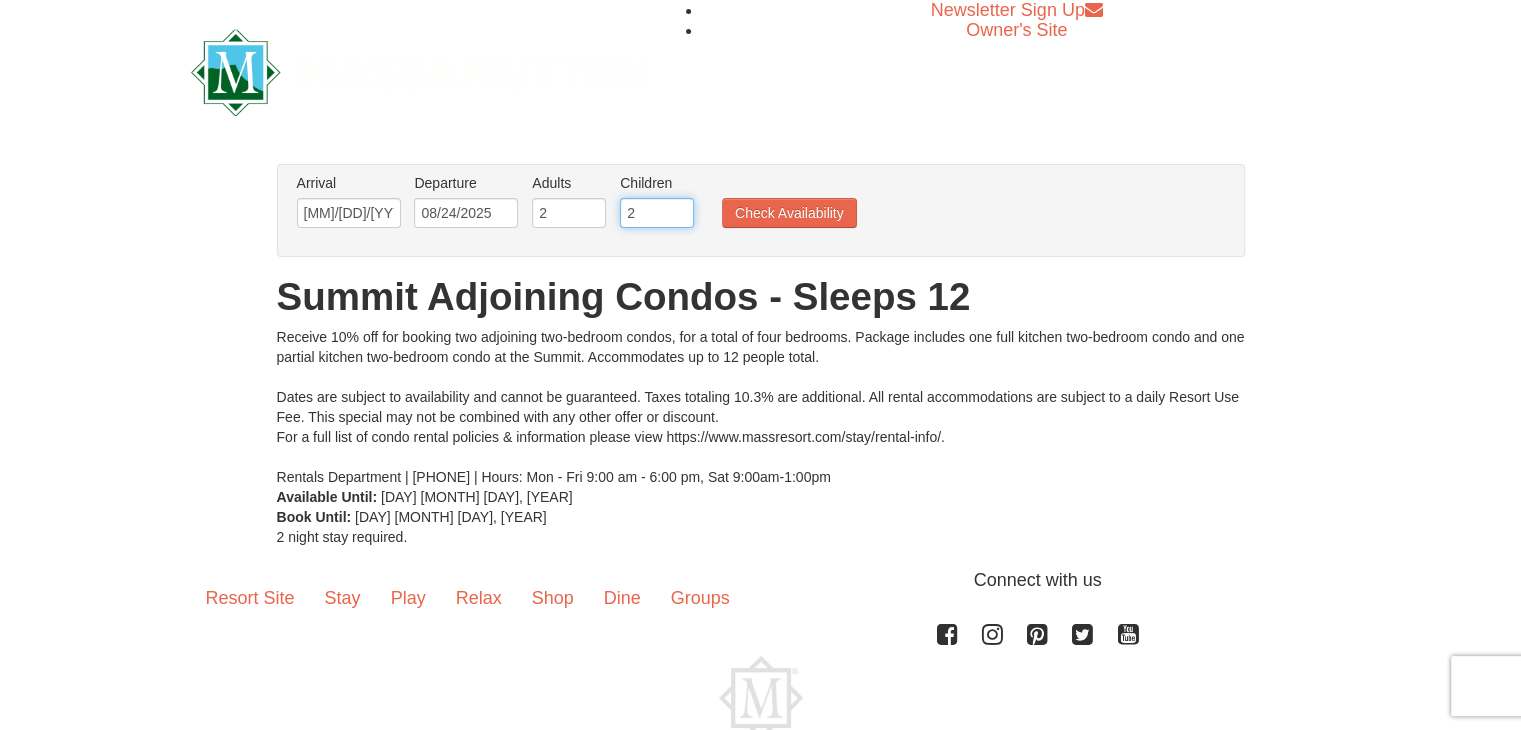 click on "2" at bounding box center [657, 213] 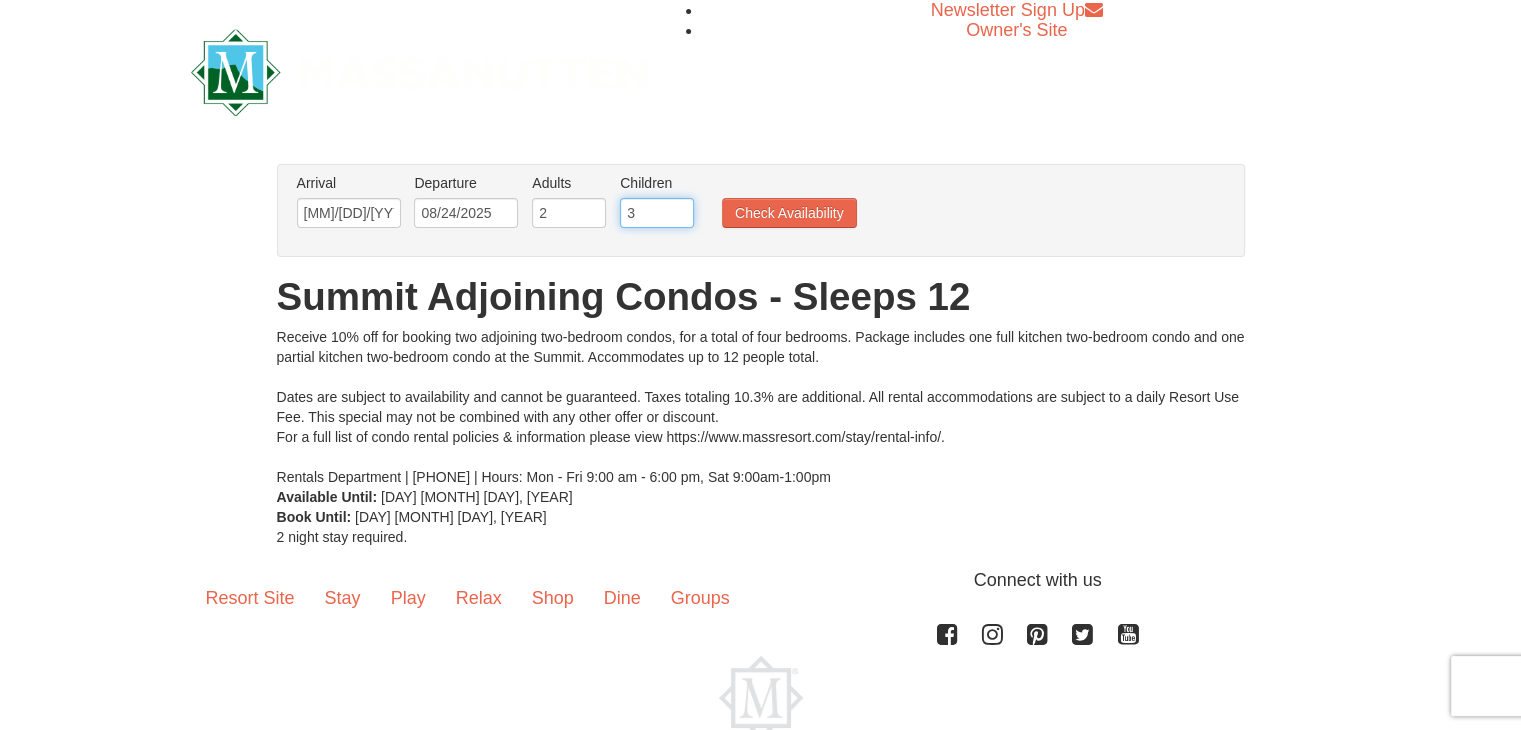 click on "3" at bounding box center [657, 213] 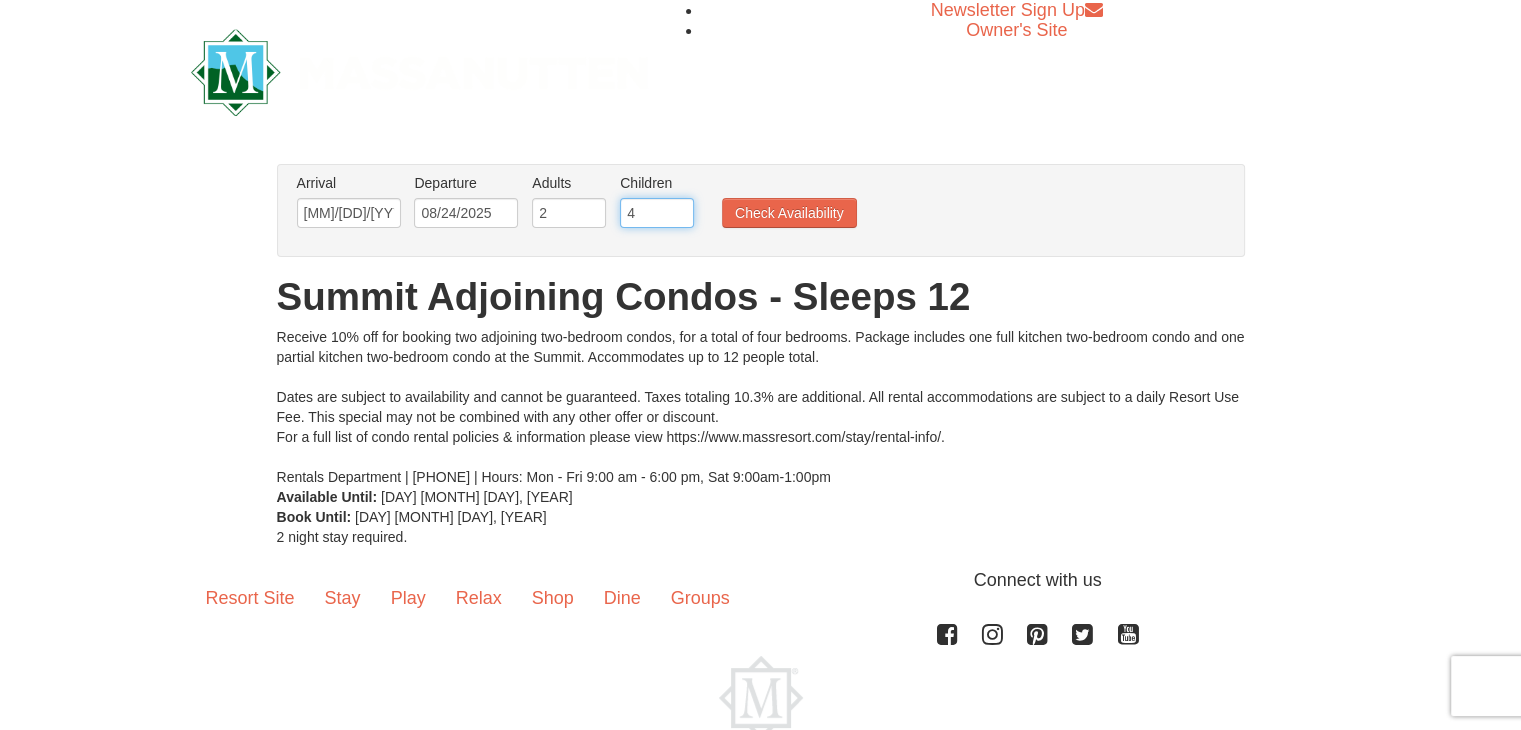 click on "4" at bounding box center (657, 213) 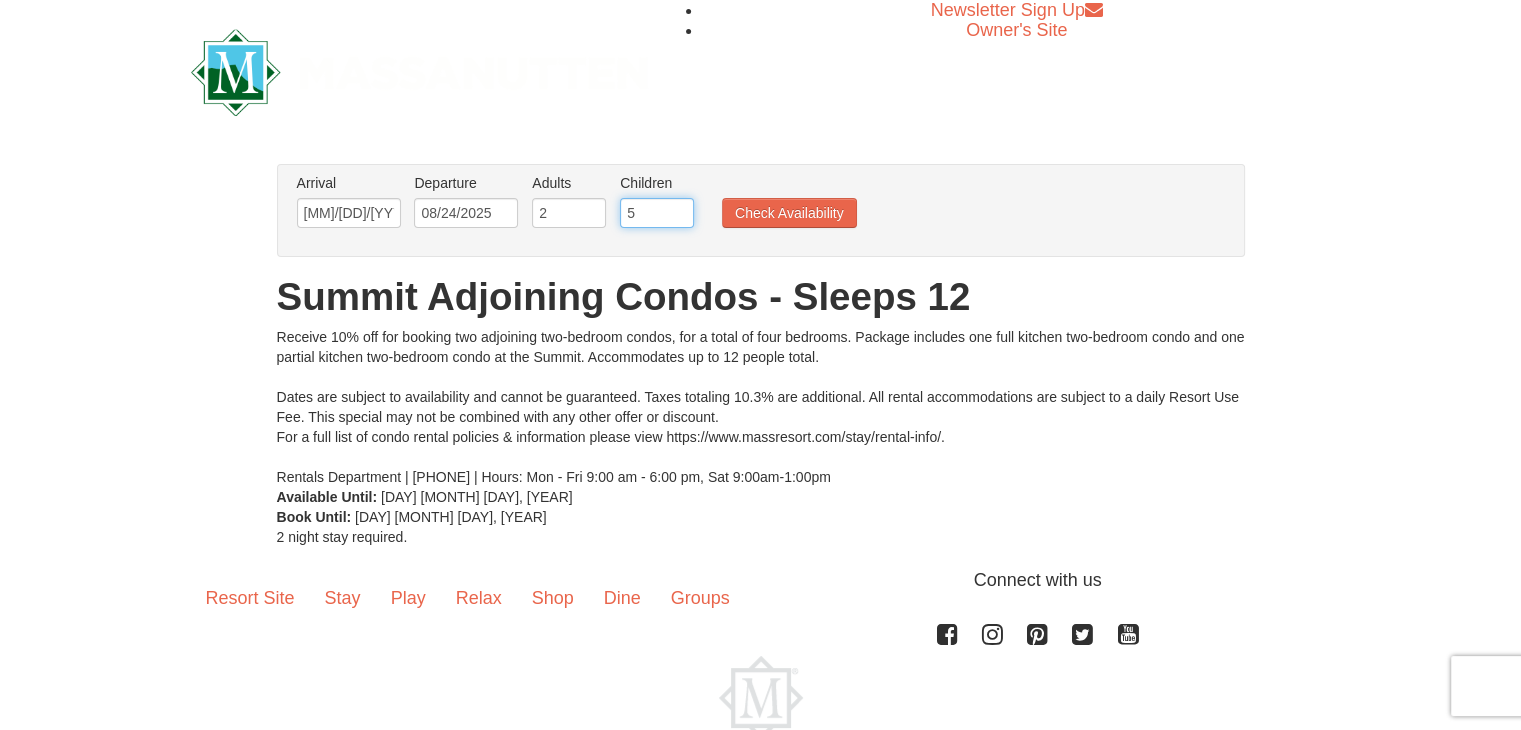 type on "5" 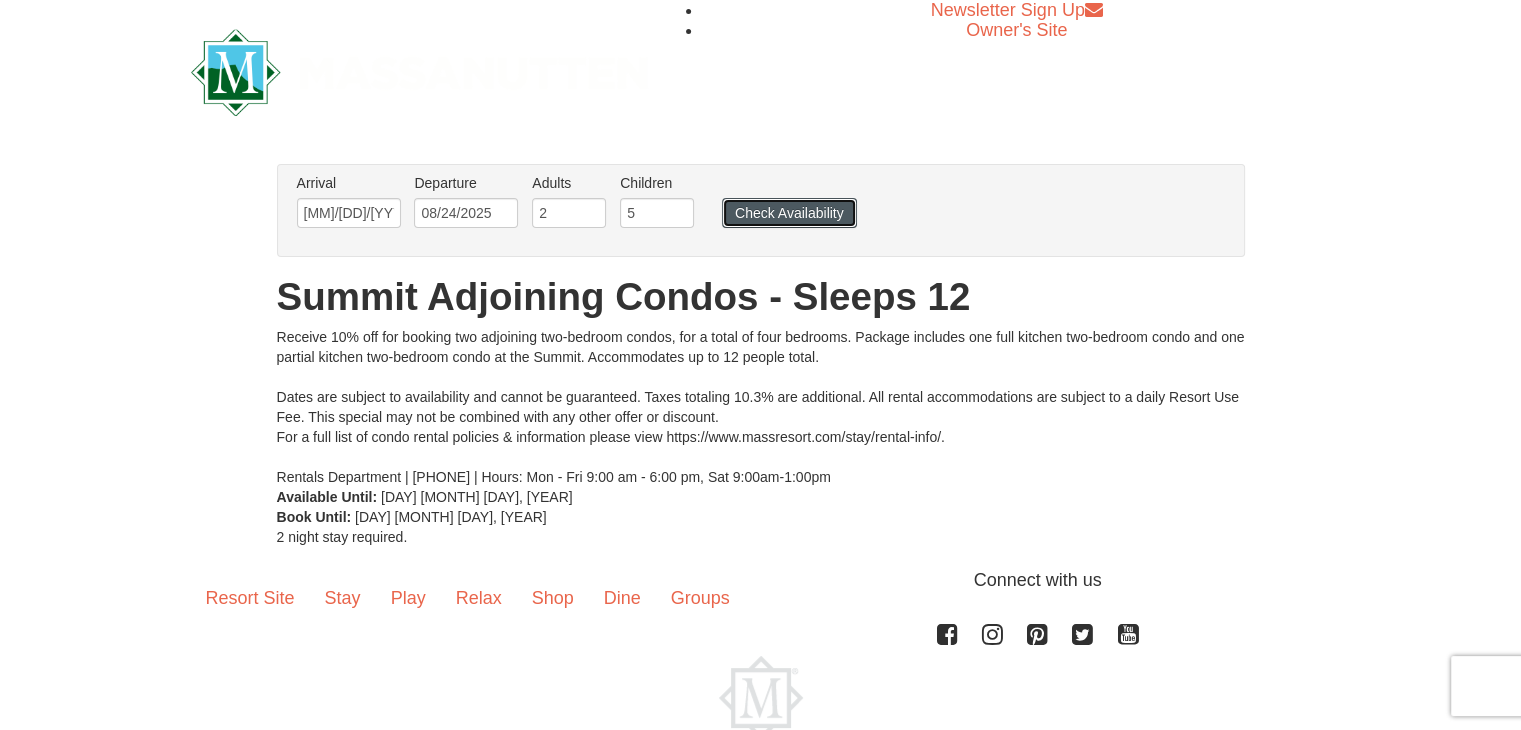 click on "Check Availability" at bounding box center (789, 213) 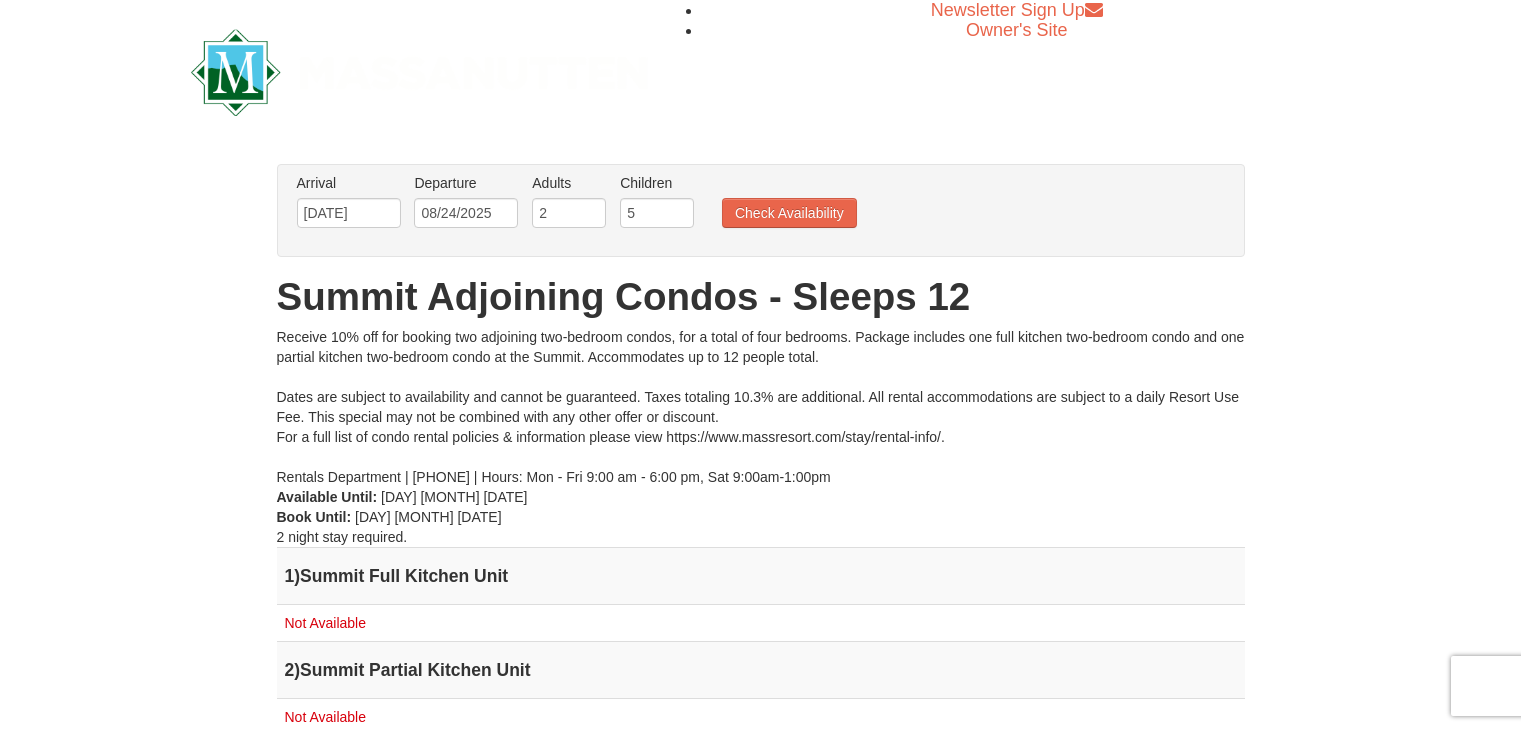 scroll, scrollTop: 0, scrollLeft: 0, axis: both 